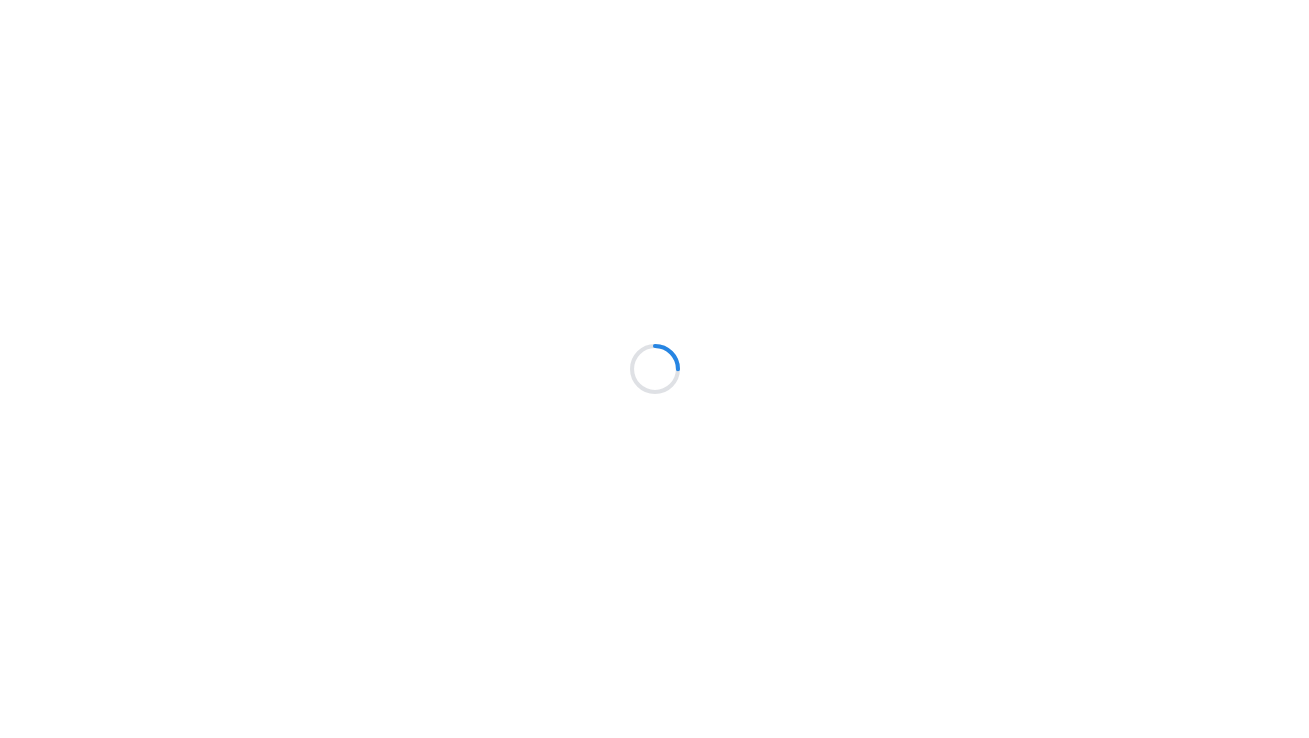 scroll, scrollTop: 0, scrollLeft: 0, axis: both 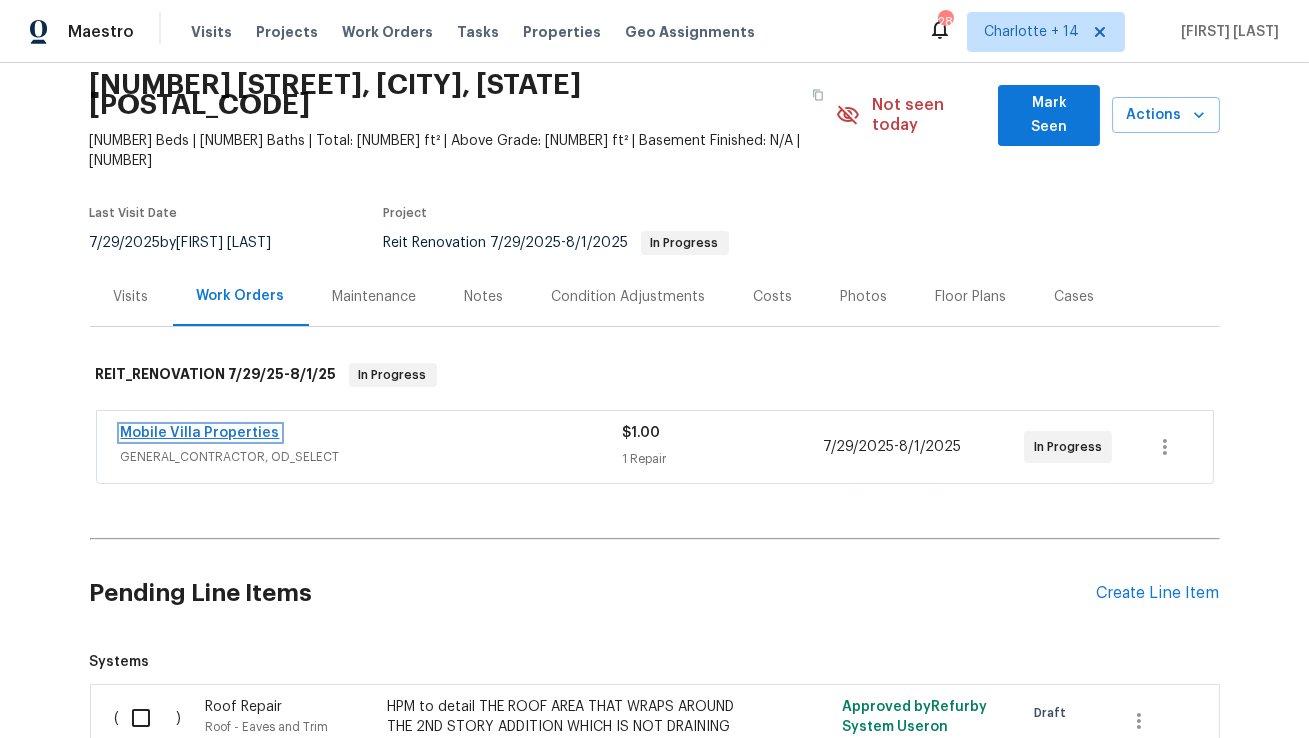 click on "Mobile Villa Properties" at bounding box center (200, 433) 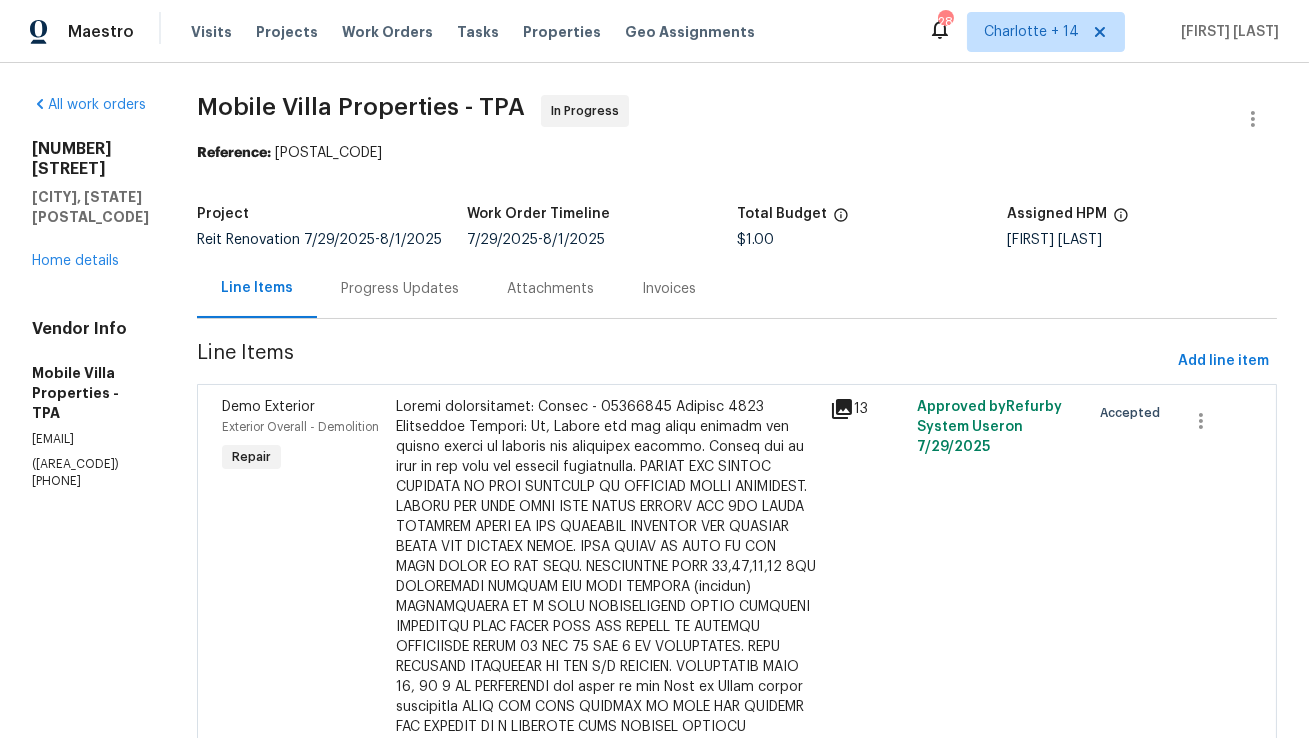 click on "Progress Updates" at bounding box center (400, 288) 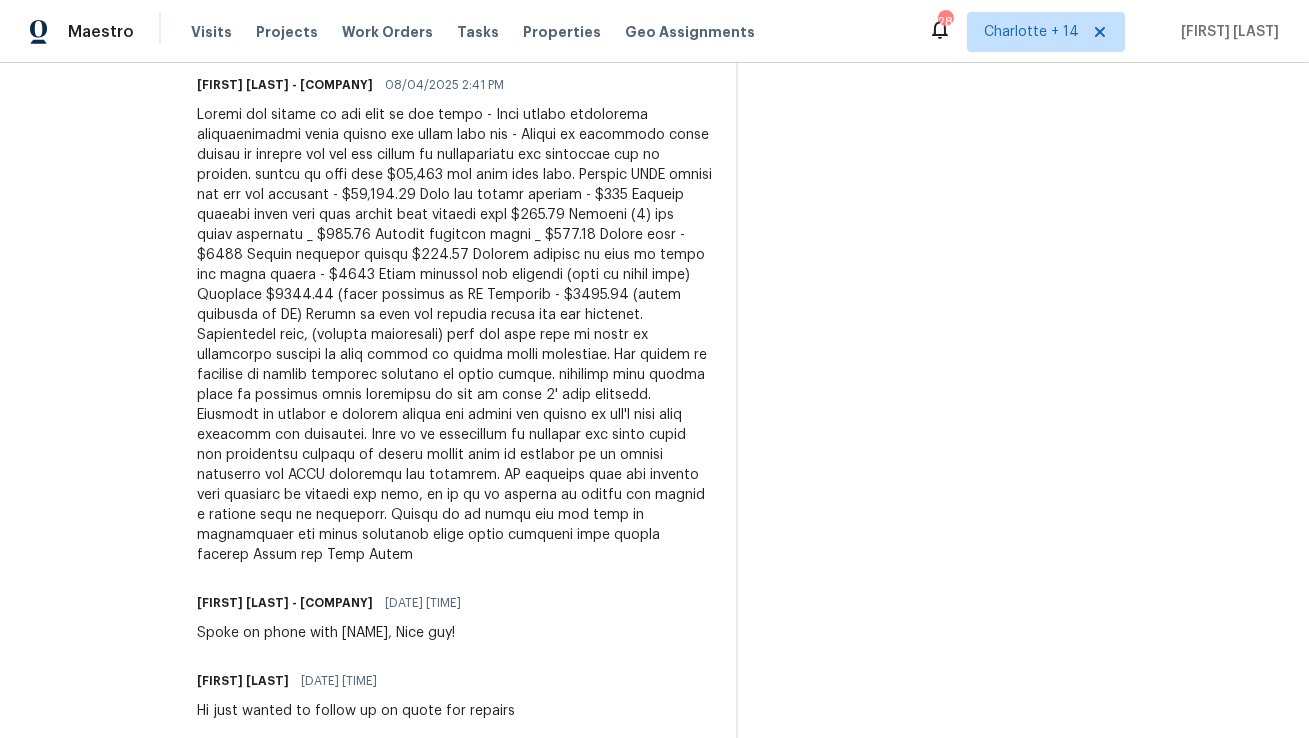 scroll, scrollTop: 854, scrollLeft: 0, axis: vertical 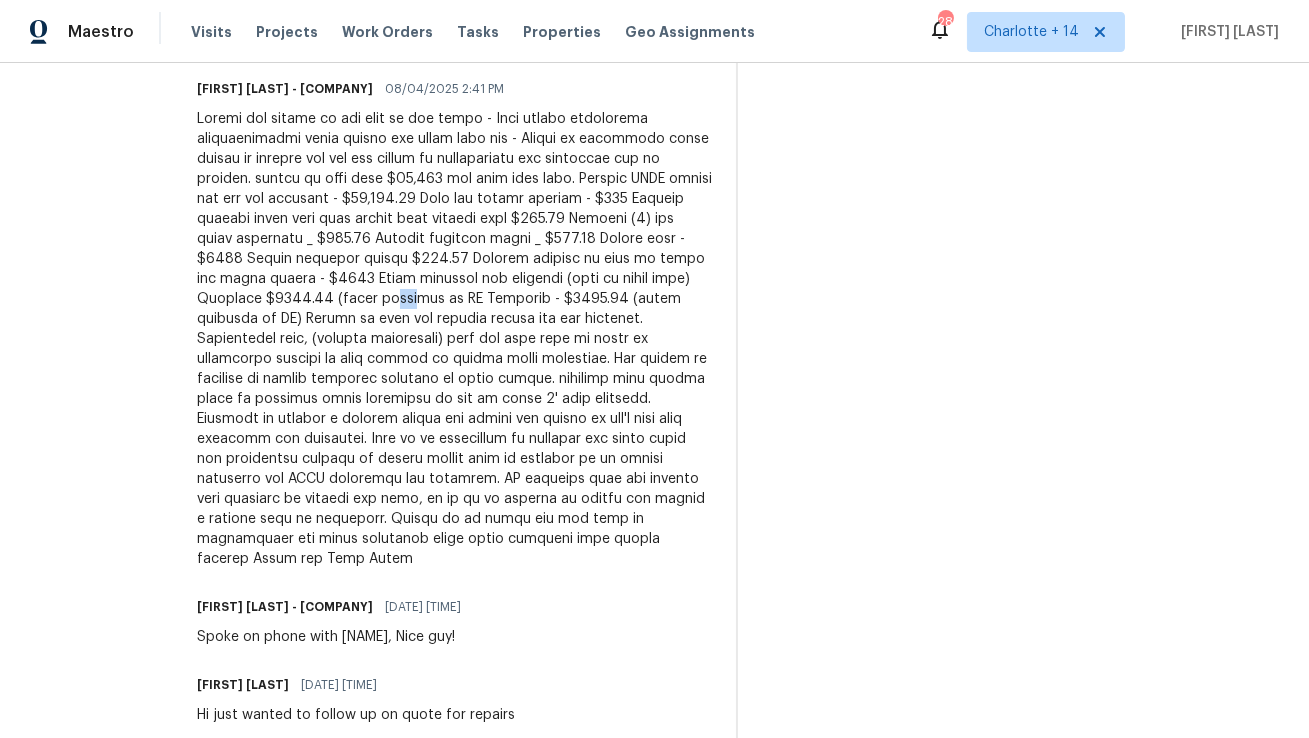 drag, startPoint x: 543, startPoint y: 271, endPoint x: 564, endPoint y: 279, distance: 22.472204 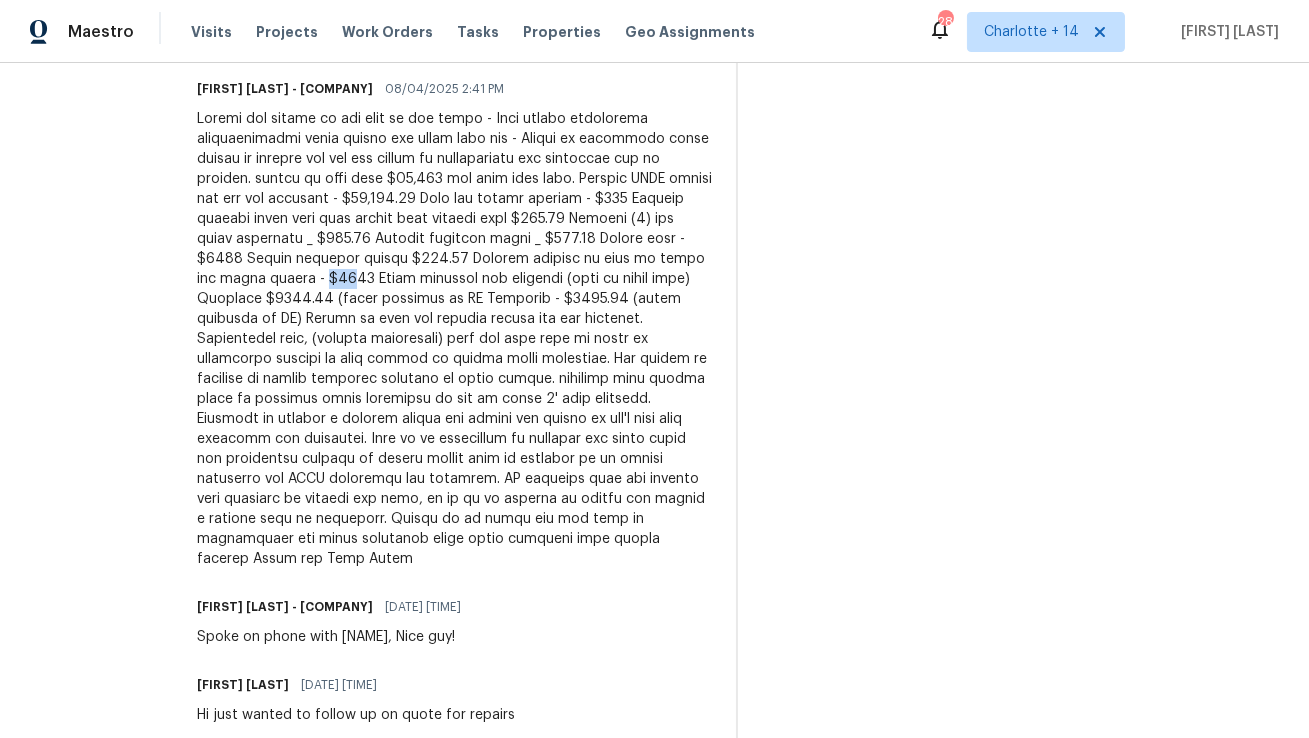 drag, startPoint x: 540, startPoint y: 258, endPoint x: 566, endPoint y: 260, distance: 26.076809 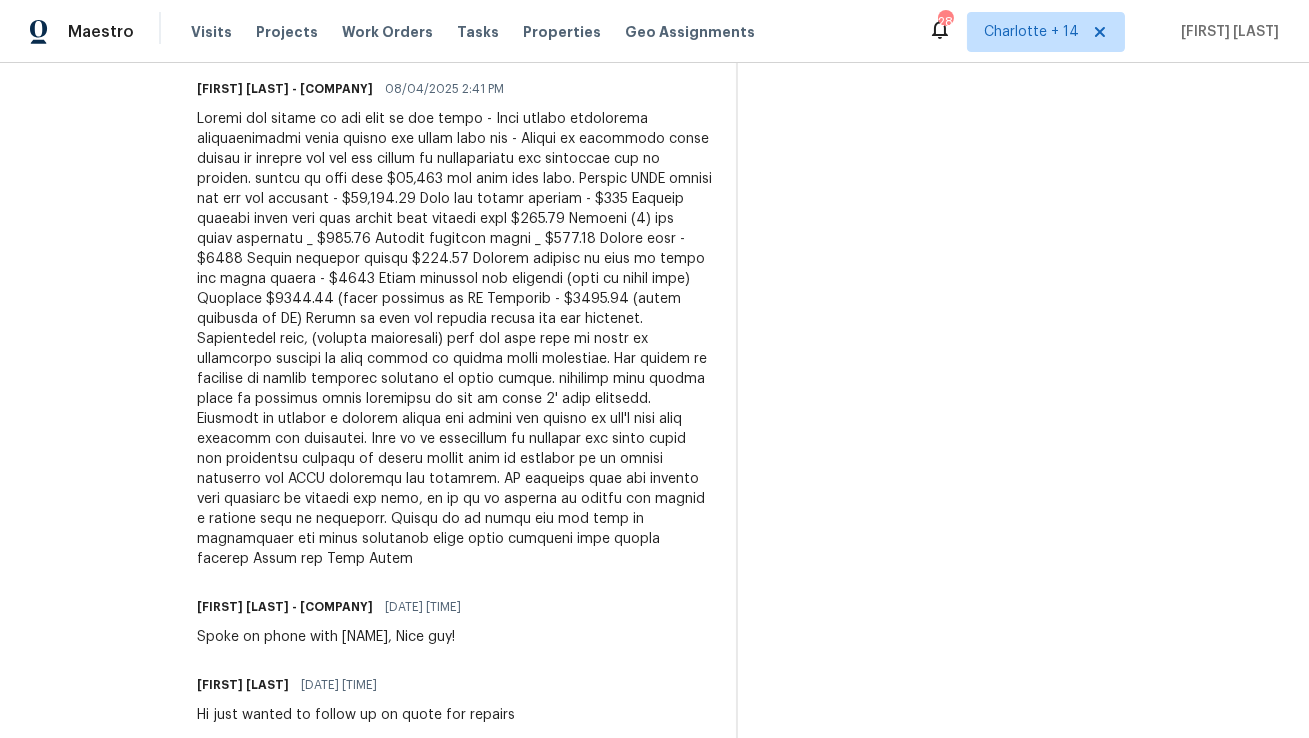 click at bounding box center (454, 339) 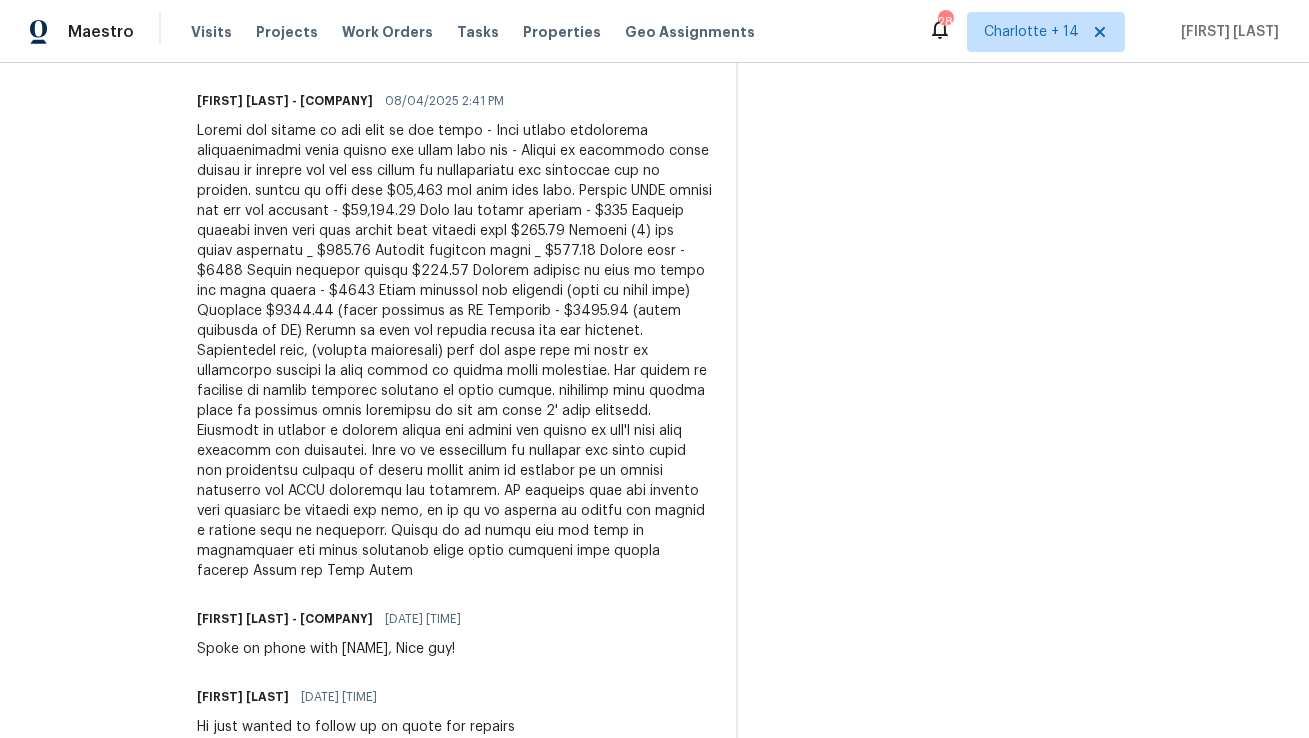 scroll, scrollTop: 844, scrollLeft: 0, axis: vertical 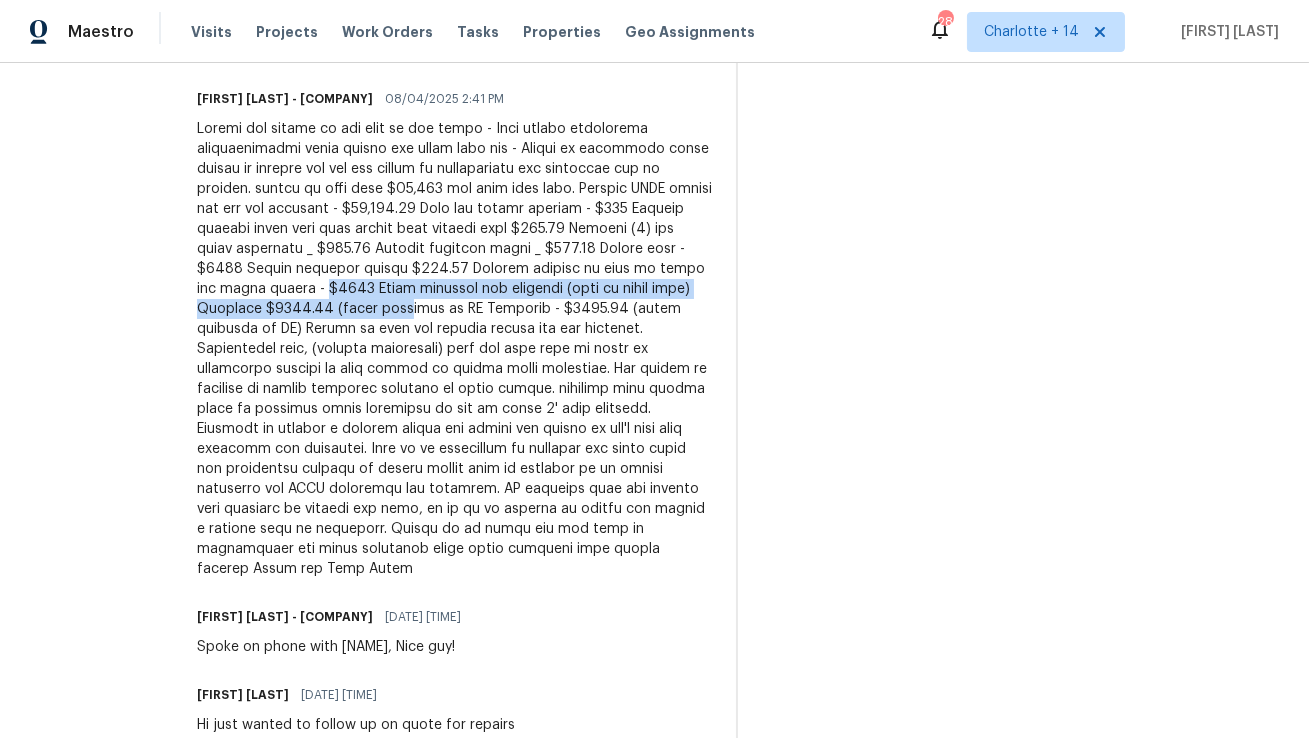 drag, startPoint x: 540, startPoint y: 272, endPoint x: 558, endPoint y: 297, distance: 30.805843 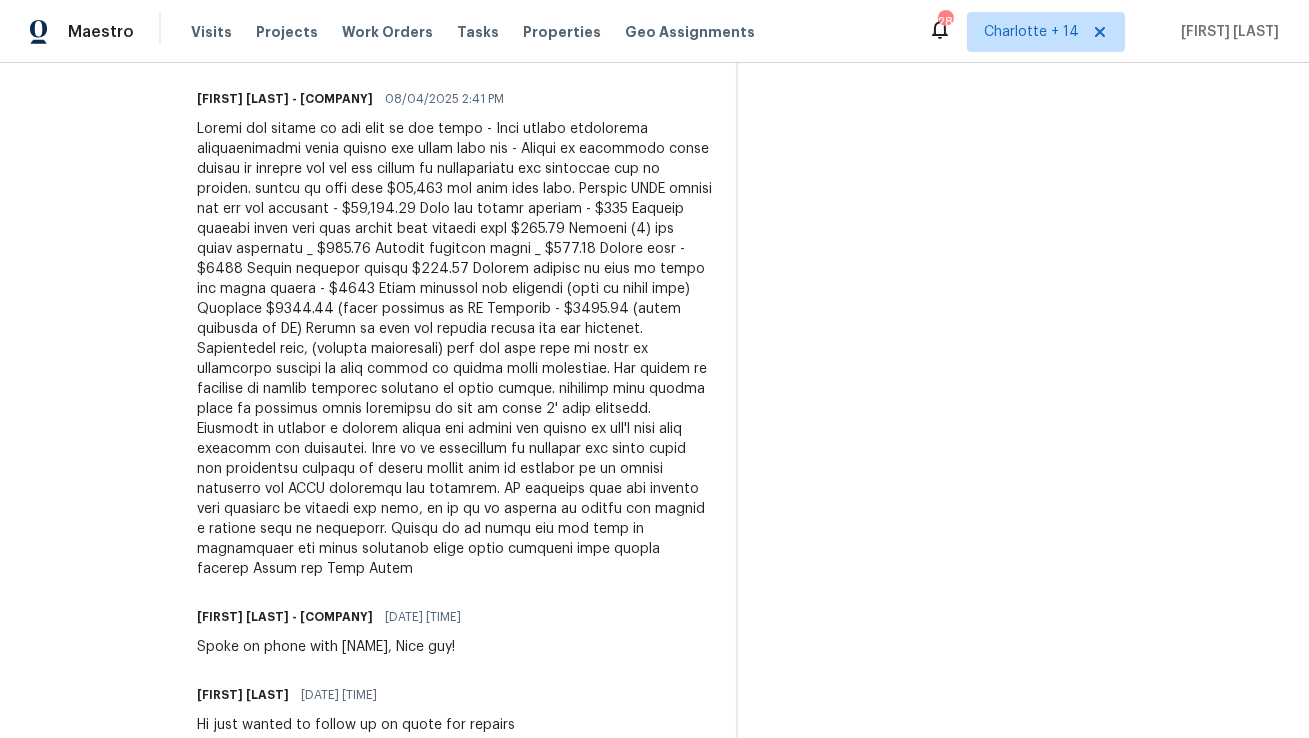 click at bounding box center (454, 349) 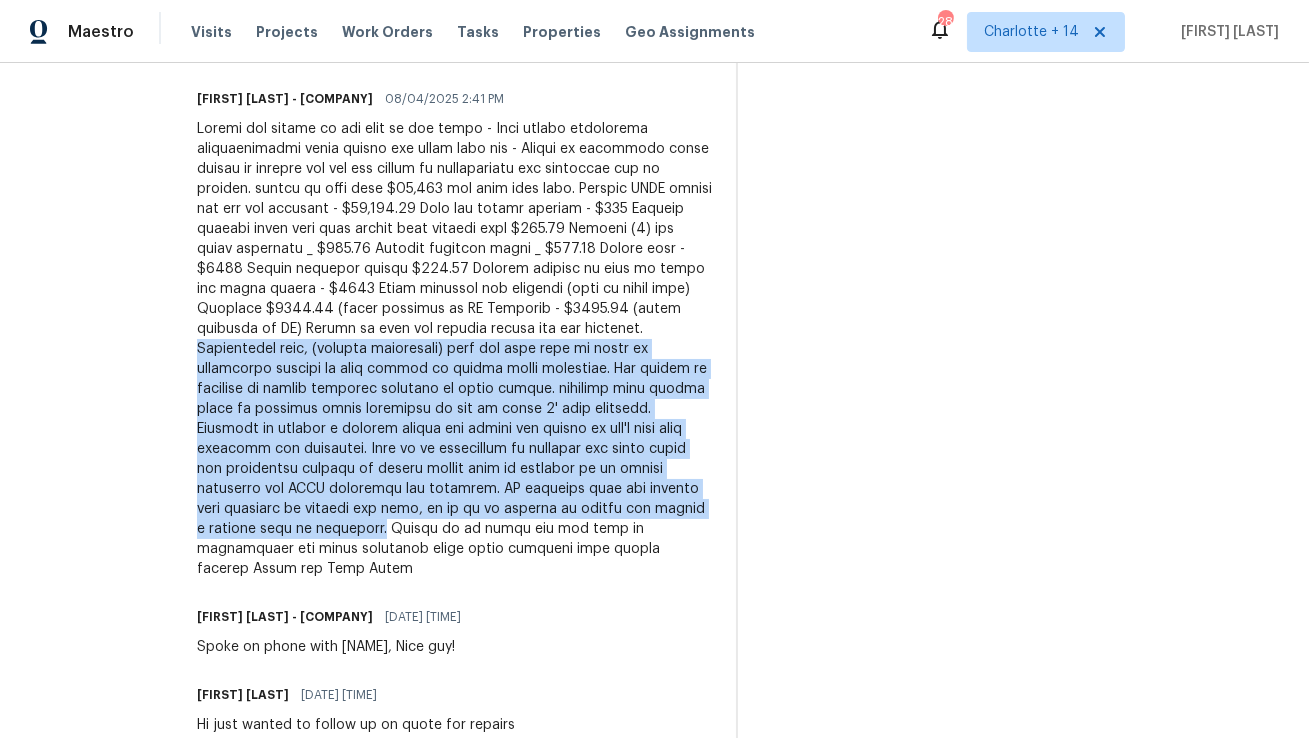 drag, startPoint x: 209, startPoint y: 331, endPoint x: 450, endPoint y: 486, distance: 286.54144 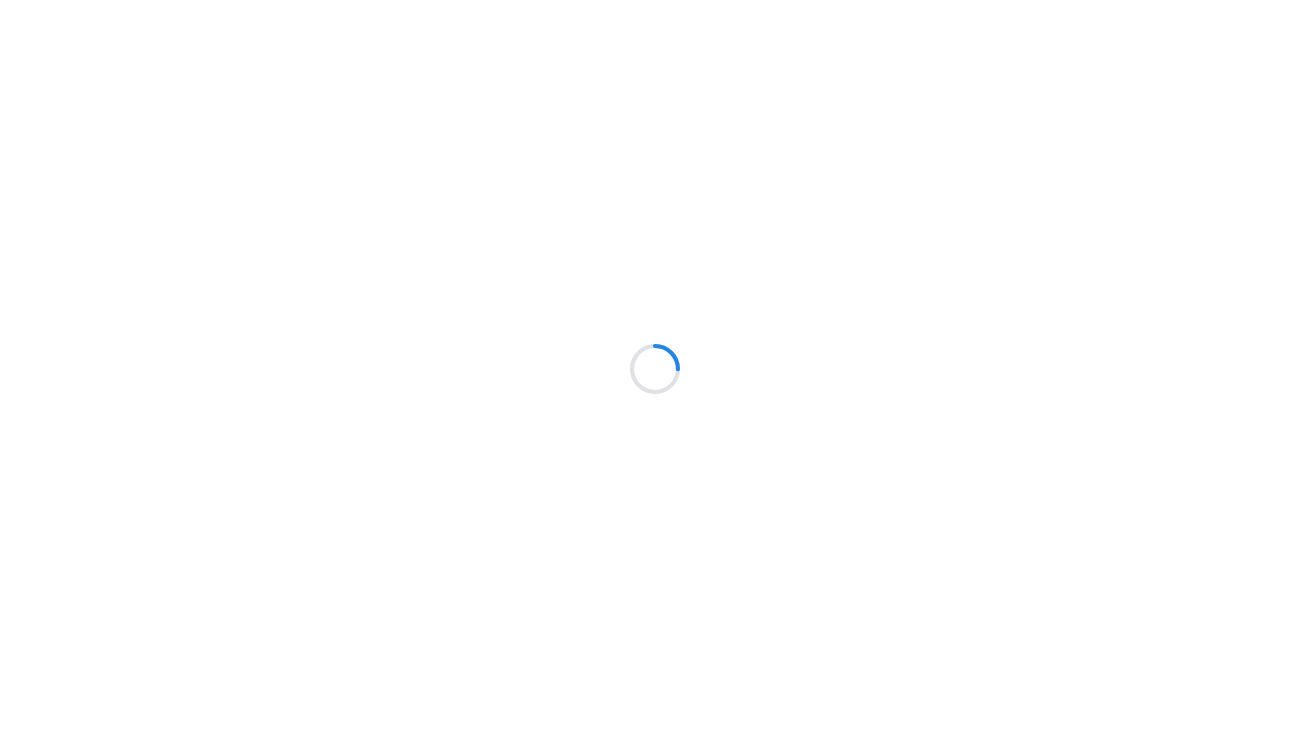 scroll, scrollTop: 0, scrollLeft: 0, axis: both 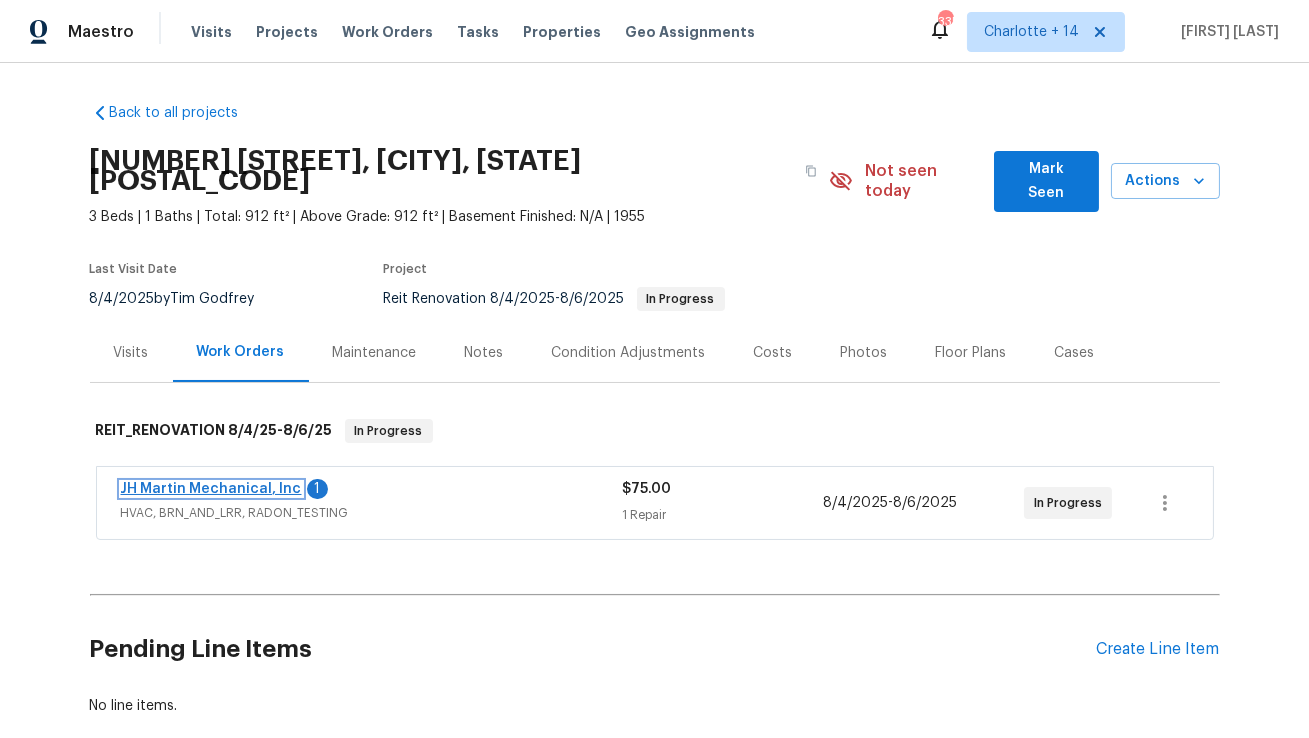 click on "JH Martin Mechanical, Inc" at bounding box center [211, 489] 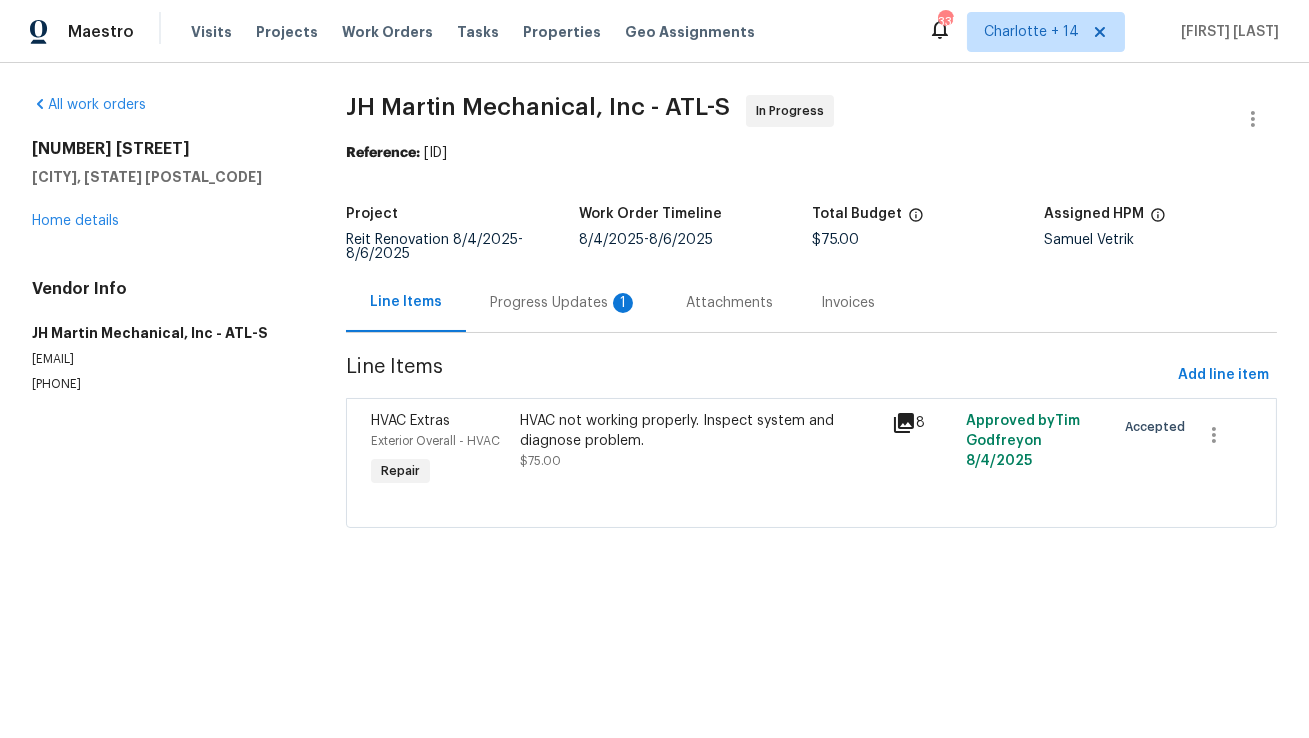 click on "Progress Updates 1" at bounding box center [564, 303] 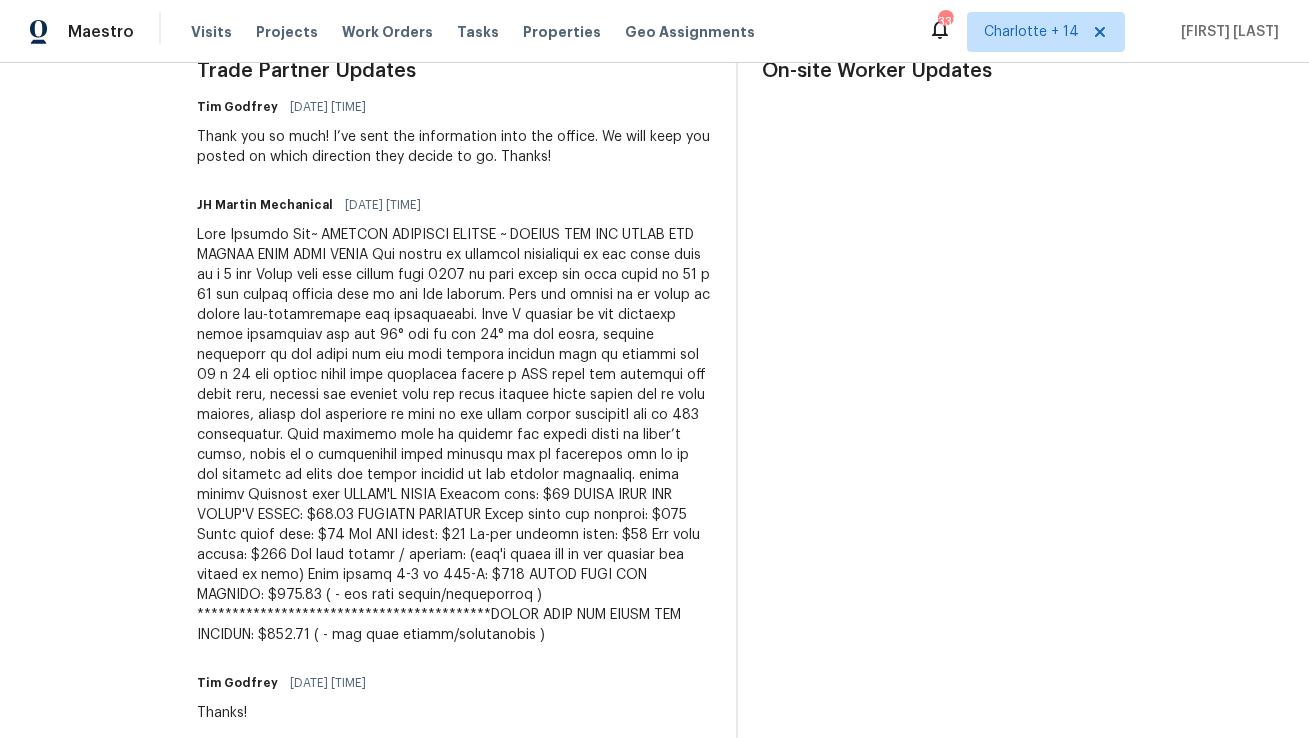 scroll, scrollTop: 620, scrollLeft: 0, axis: vertical 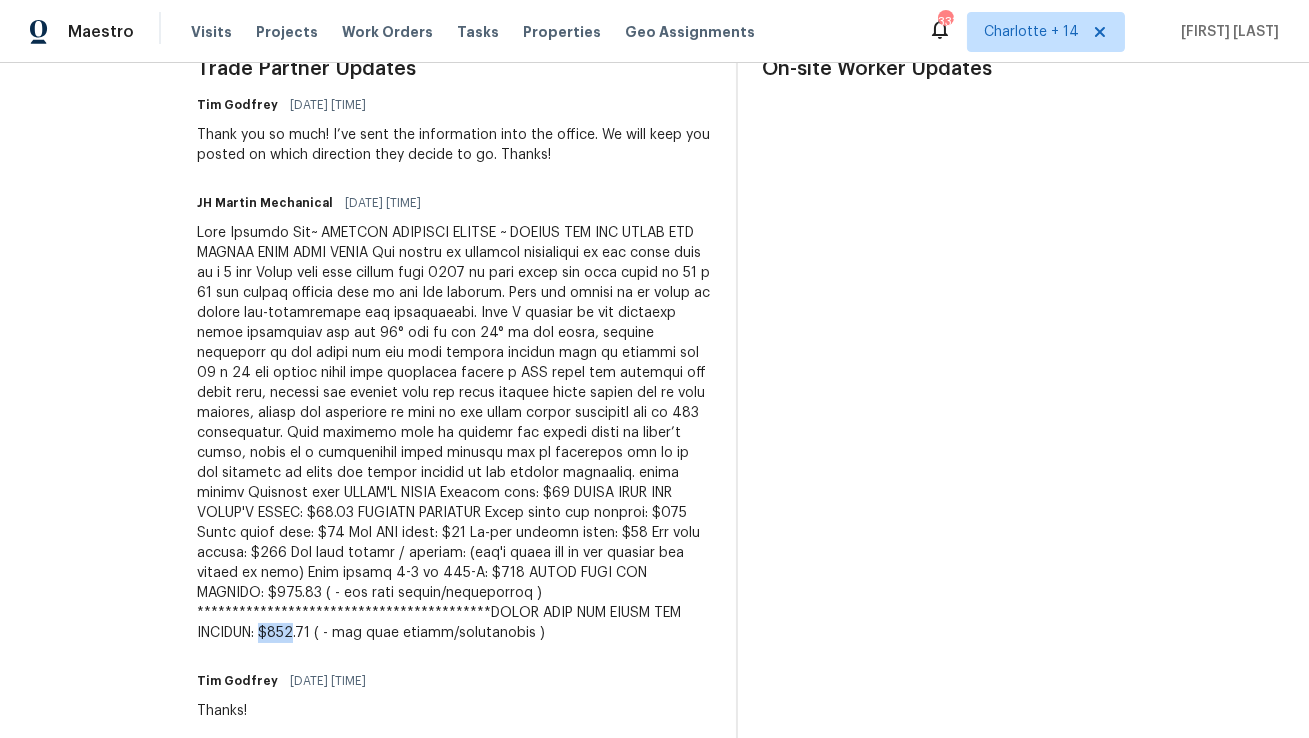 drag, startPoint x: 332, startPoint y: 652, endPoint x: 367, endPoint y: 655, distance: 35.128338 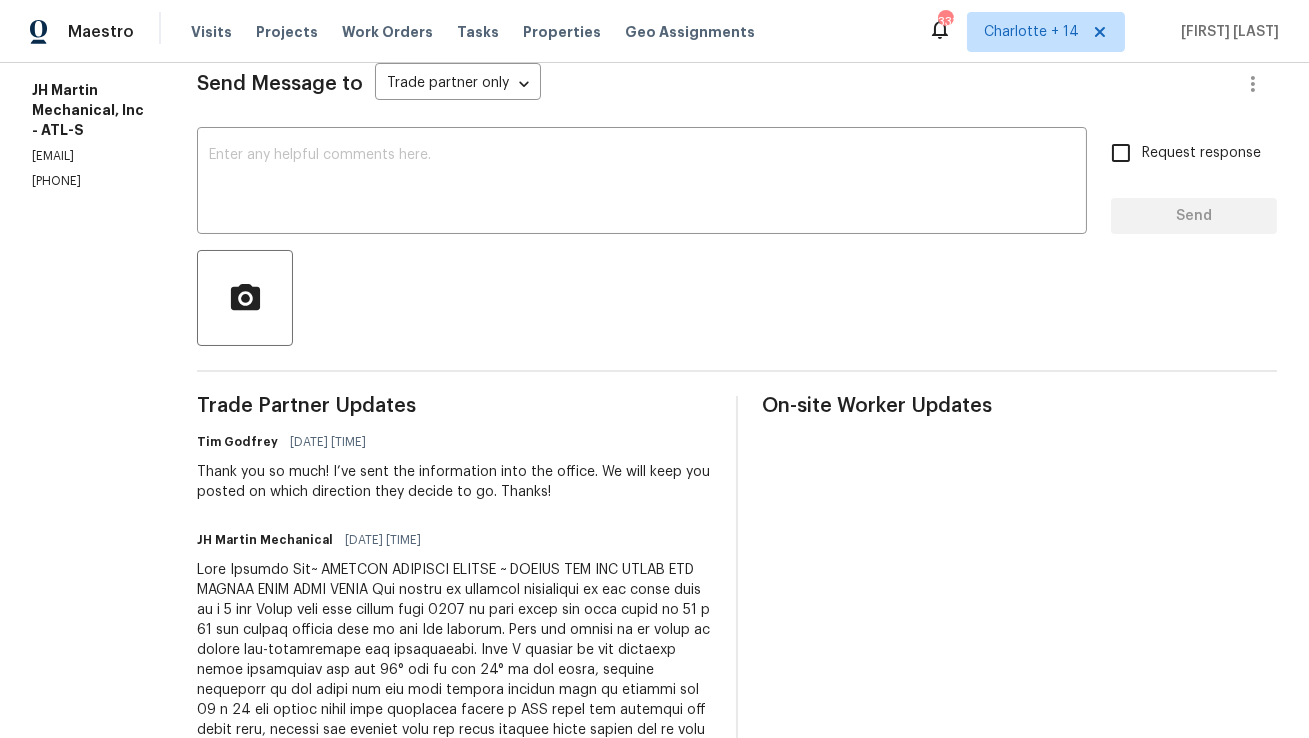 scroll, scrollTop: 7, scrollLeft: 0, axis: vertical 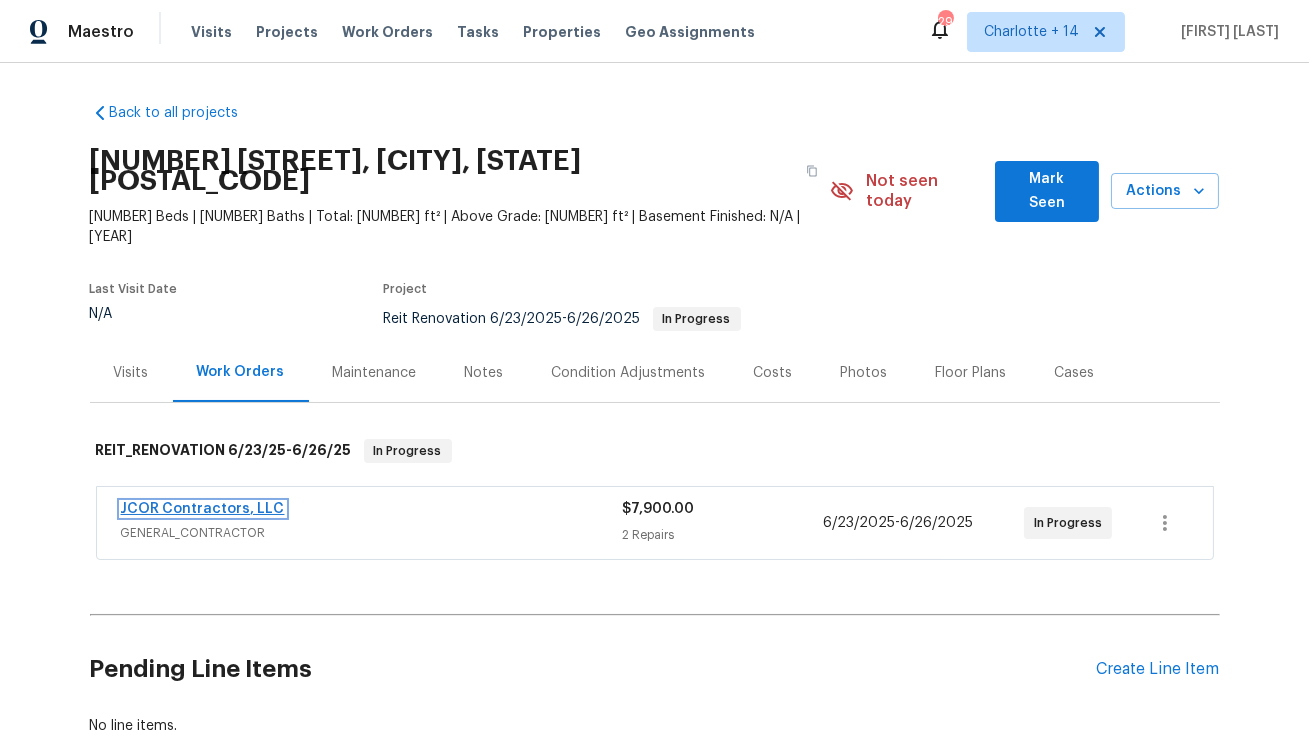 click on "JCOR Contractors, LLC" at bounding box center (203, 509) 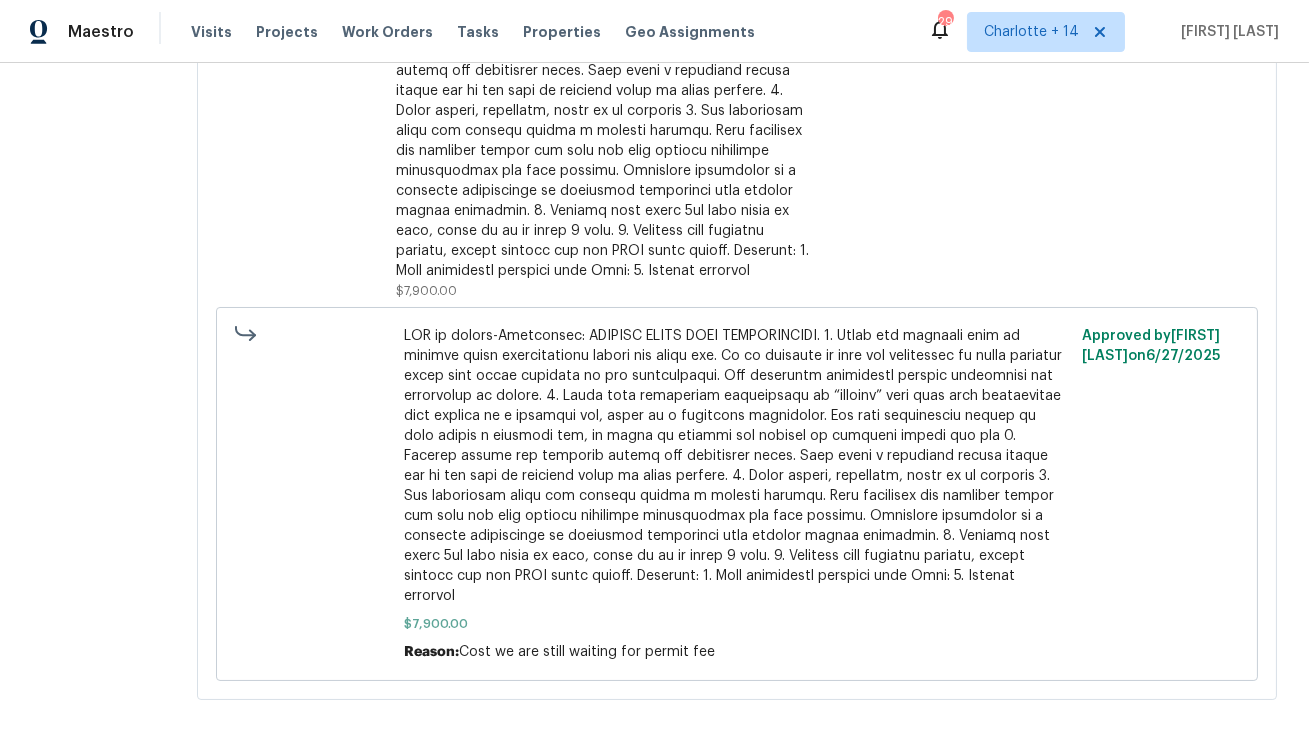 scroll, scrollTop: 0, scrollLeft: 0, axis: both 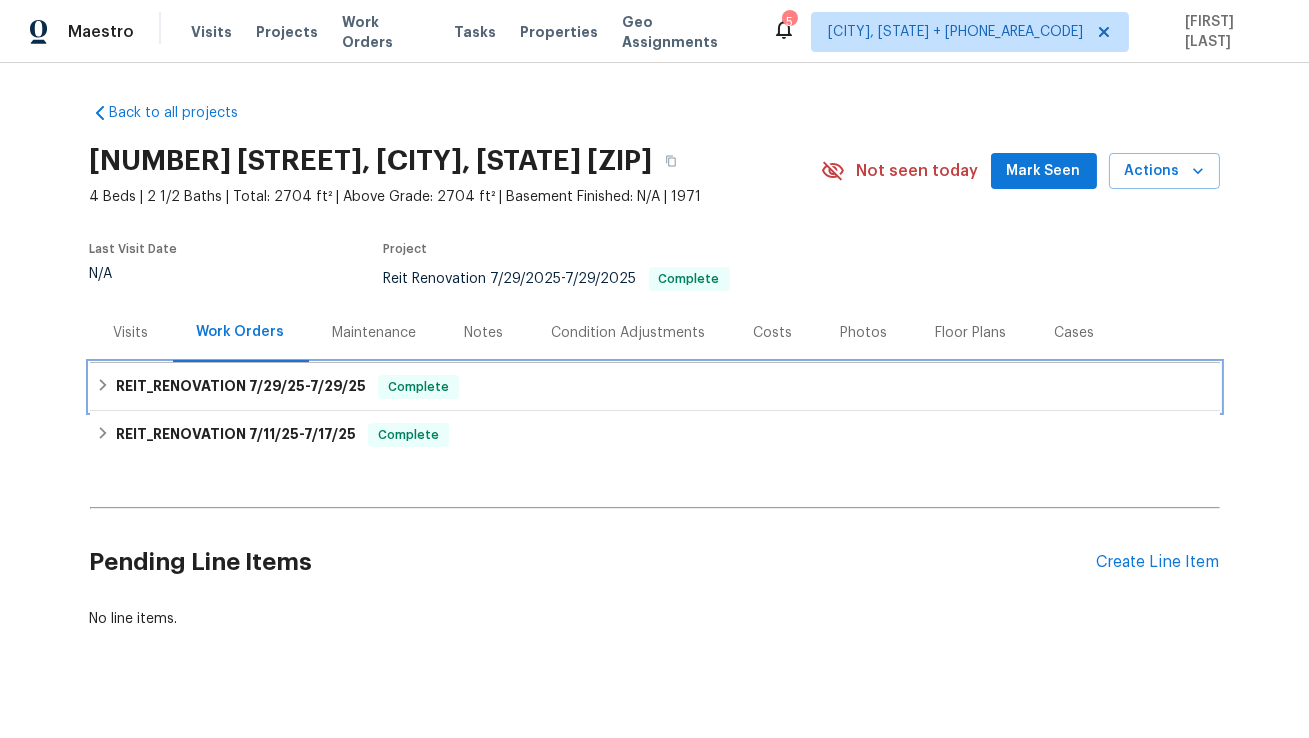 click on "7/29/25" at bounding box center (277, 386) 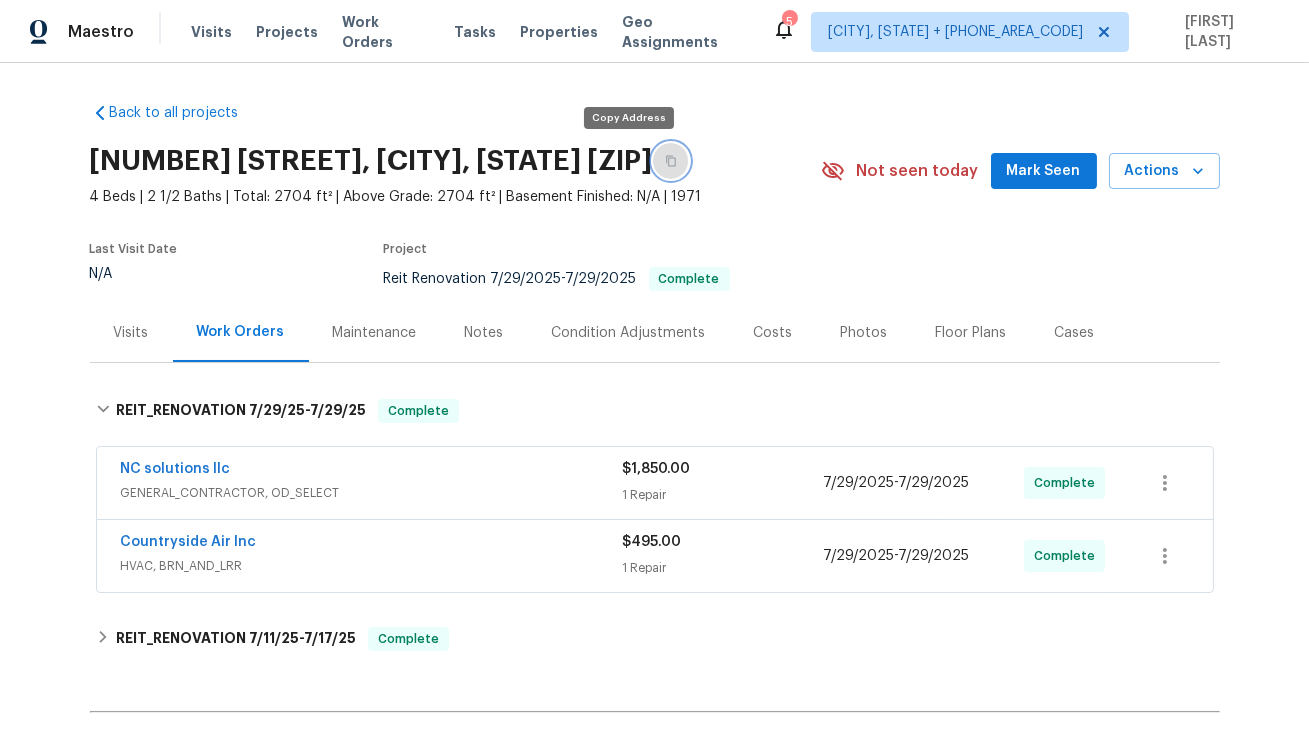 click 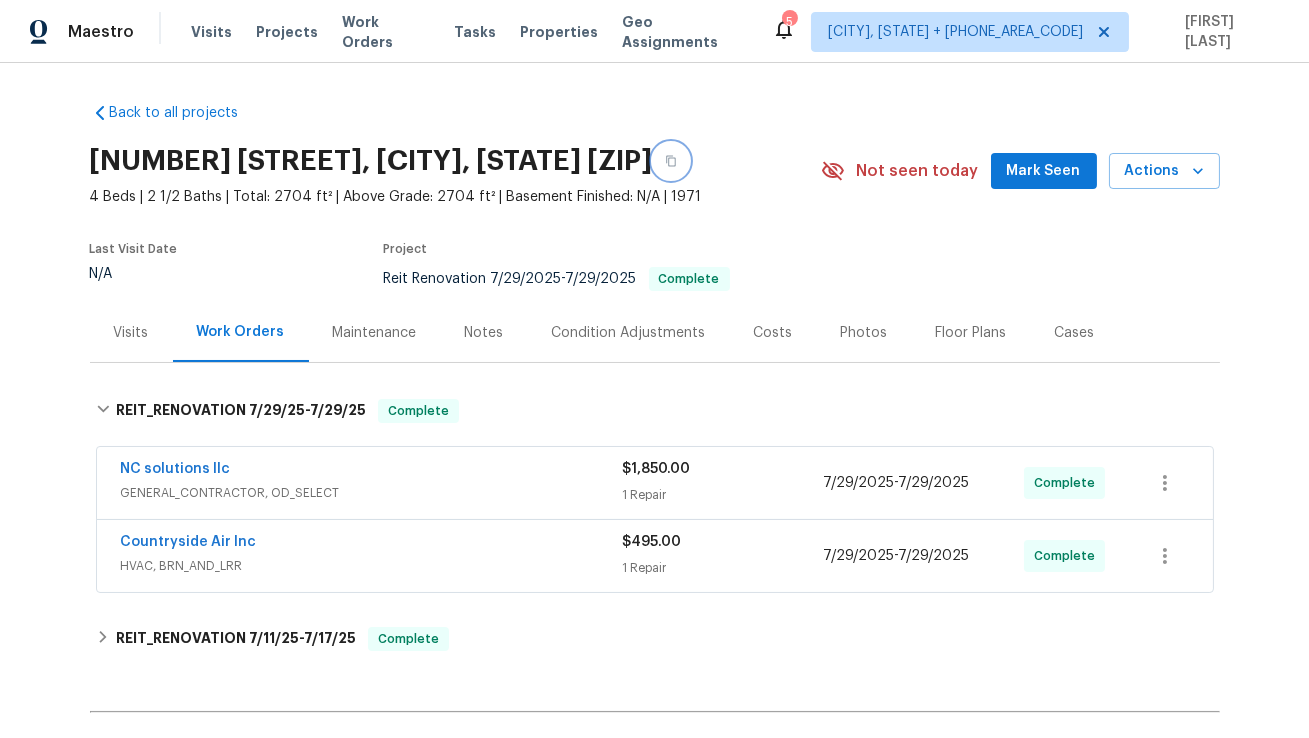 scroll, scrollTop: 50, scrollLeft: 0, axis: vertical 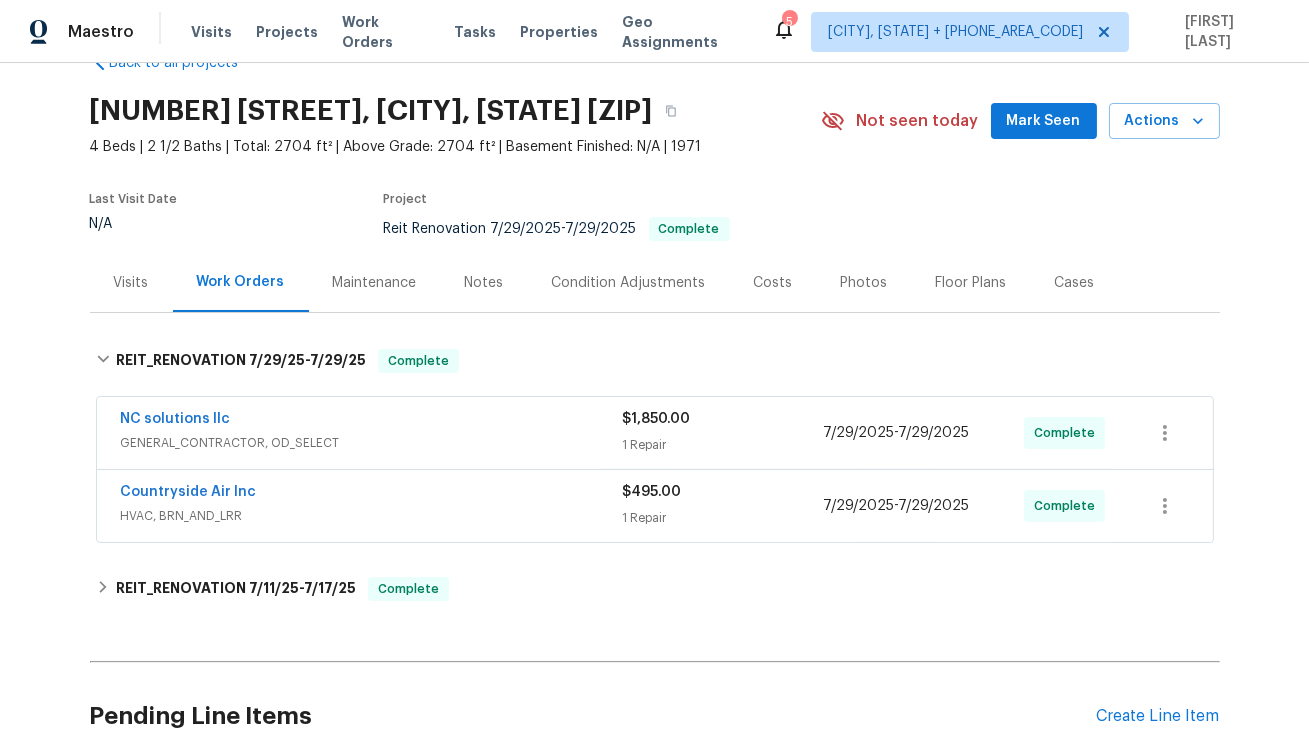 click on "Costs" at bounding box center (773, 283) 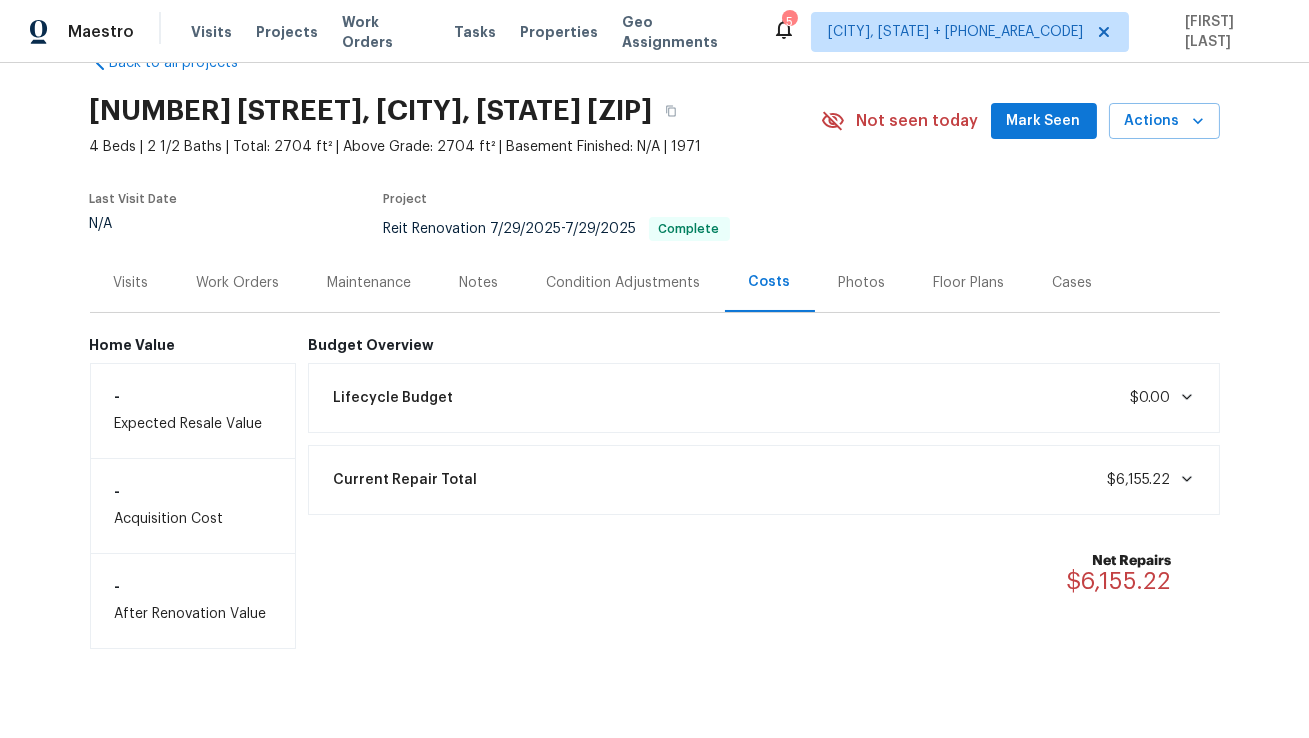 scroll, scrollTop: 80, scrollLeft: 0, axis: vertical 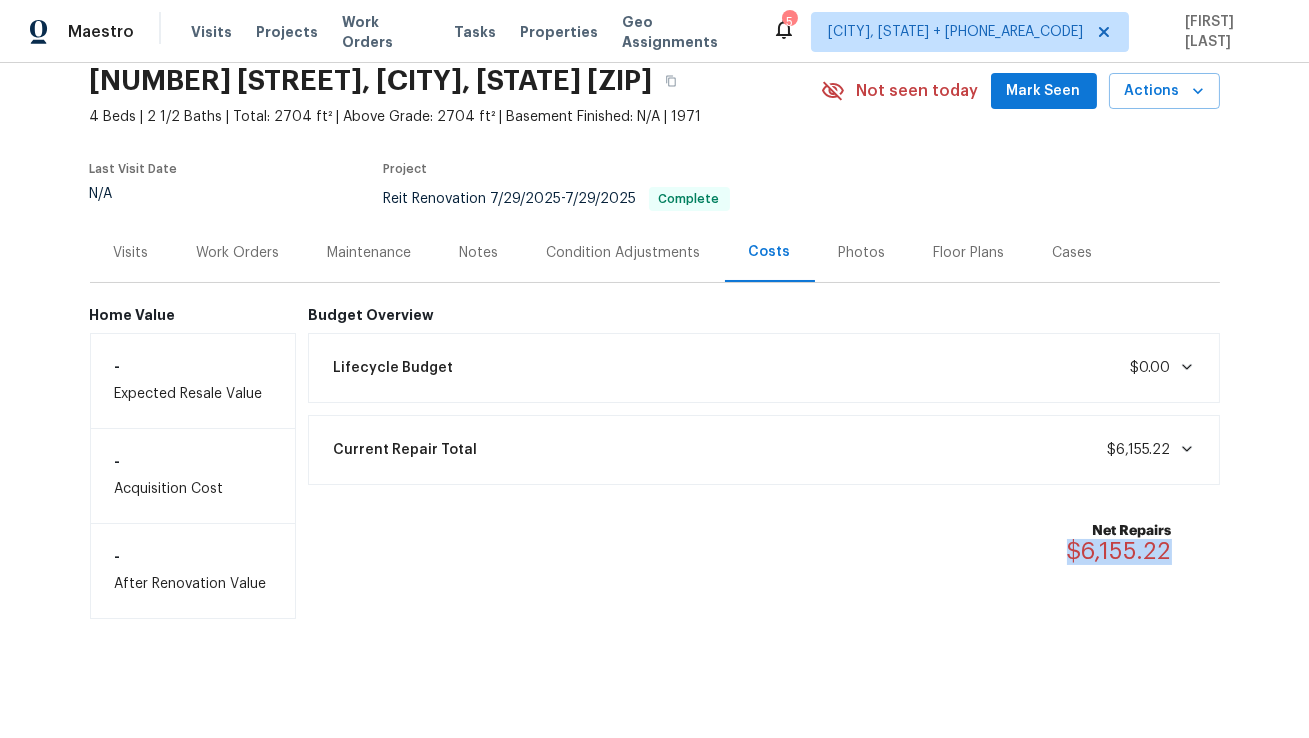 drag, startPoint x: 1189, startPoint y: 544, endPoint x: 1032, endPoint y: 545, distance: 157.00319 